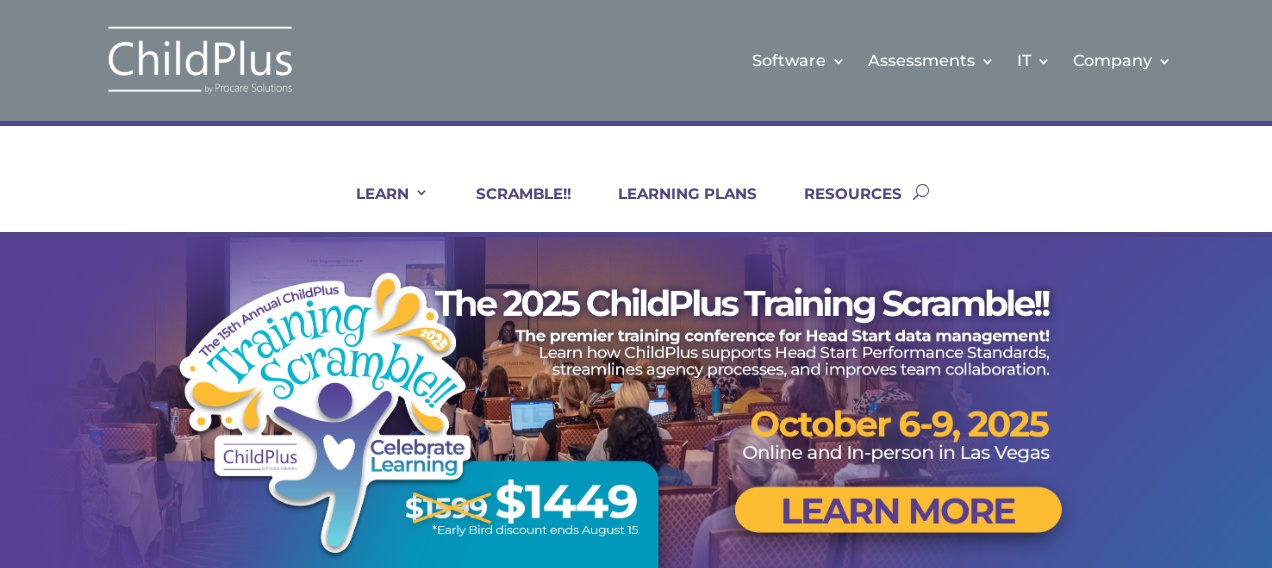 scroll, scrollTop: 0, scrollLeft: 0, axis: both 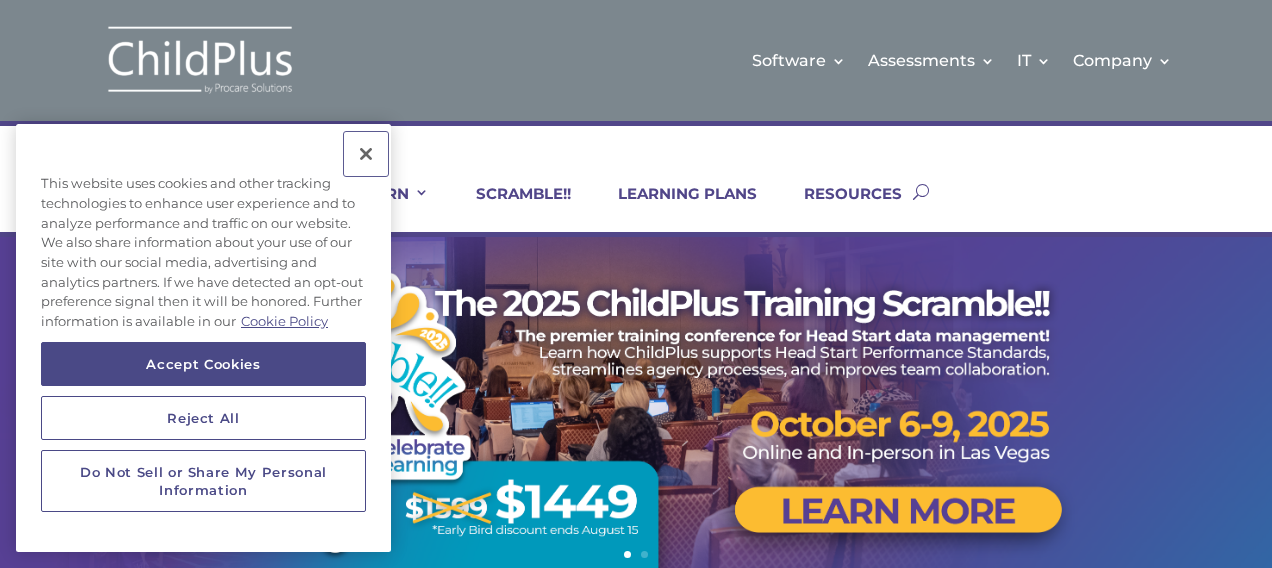 click at bounding box center [366, 154] 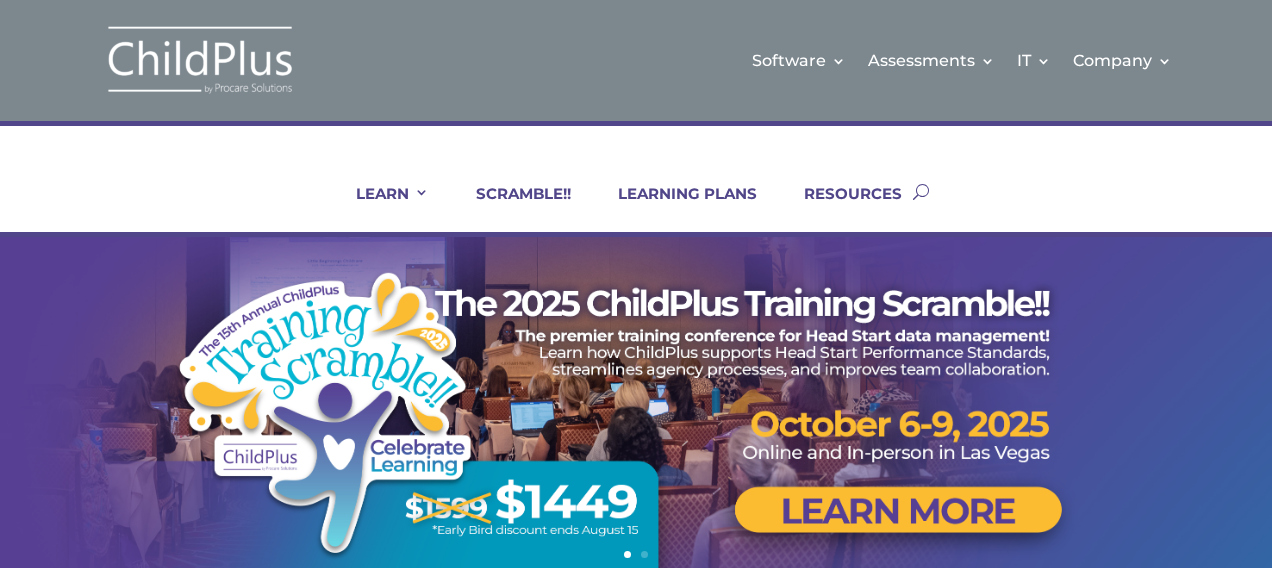 drag, startPoint x: 1271, startPoint y: 137, endPoint x: 1275, endPoint y: 372, distance: 235.03404 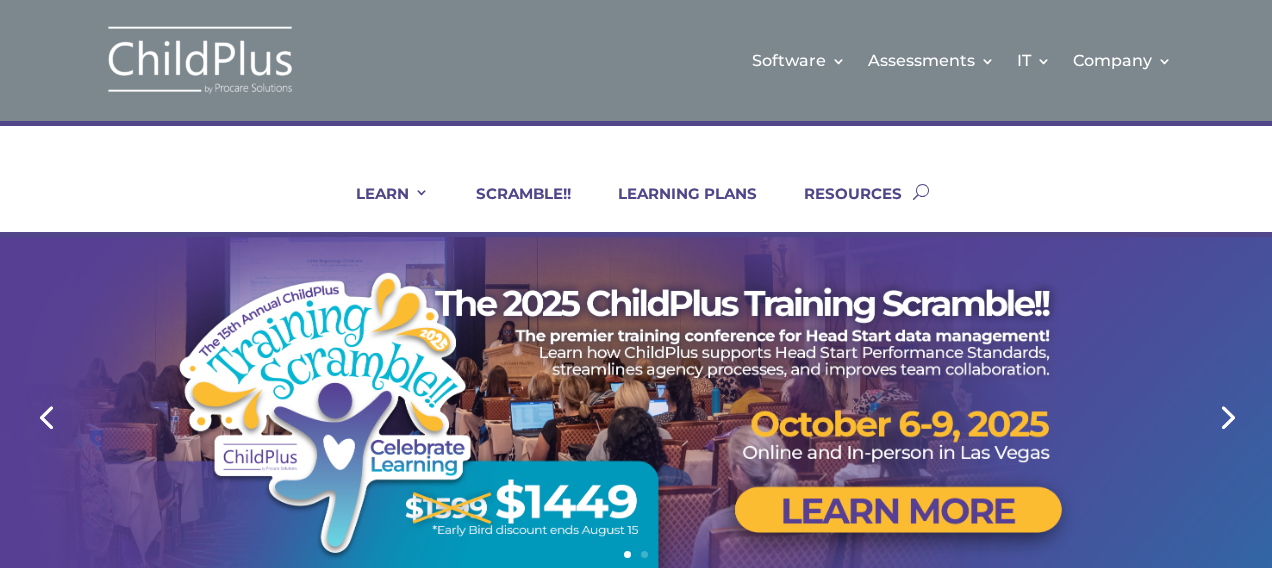 click on "Software
Learn More
Features
Schedule A Demo
Getting Started
Assessments
Learn More
DRDP Reports
Schedule A Demo
Attend a Group Demo
Getting Started
DRDP FAQ
IT
Hosting
Security
System Requirements
Download
Company
Account Help
Regional Meetings
Contact Us
Software
Learn More
Features
Schedule A Demo
Getting Started
Assessments
Learn More
DRDP Reports
Schedule A Demo
Attend a Group Demo
Getting Started
DRDP FAQ
IT
Hosting
Security
System Requirements
Download
Company
Account Help
Regional Meetings
Contact Us" at bounding box center (636, 1067) 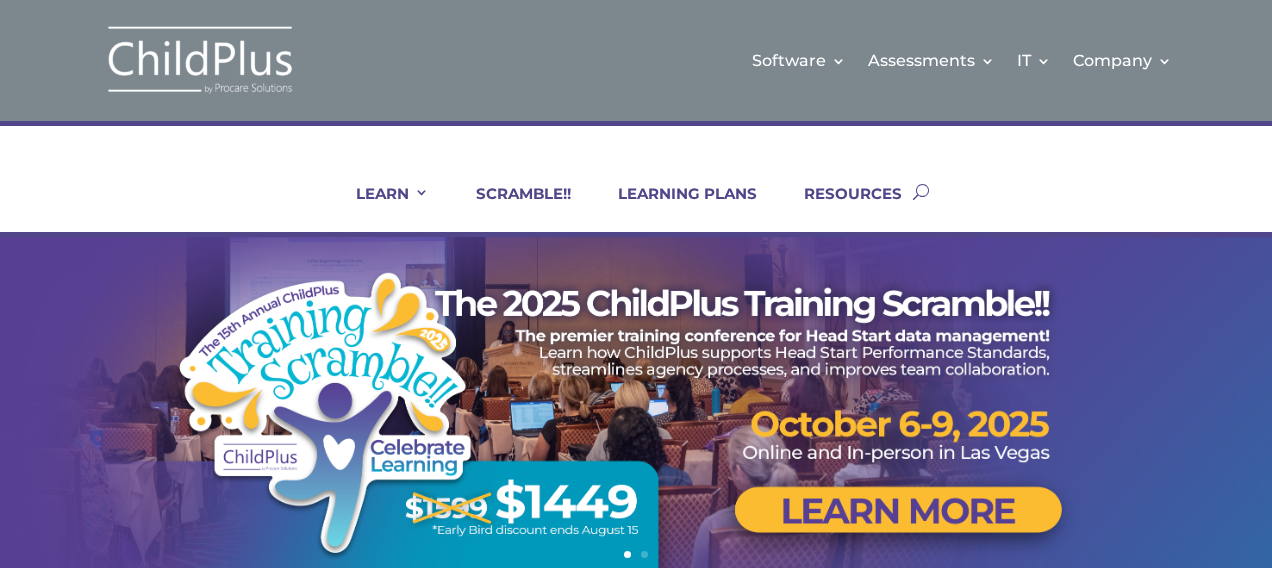 click on "Software
Learn More
Features
Schedule A Demo
Getting Started
Assessments
Learn More
DRDP Reports
Schedule A Demo
Attend a Group Demo
Getting Started
DRDP FAQ
IT
Hosting
Security
System Requirements
Download
Company
Account Help
Regional Meetings
Contact Us
Software
Learn More
Features
Schedule A Demo
Getting Started
Assessments
Learn More
DRDP Reports
Schedule A Demo
Attend a Group Demo
Getting Started
DRDP FAQ
IT
Hosting
Security
System Requirements
Download
Company
Account Help
Regional Meetings
Contact Us" at bounding box center [636, 1067] 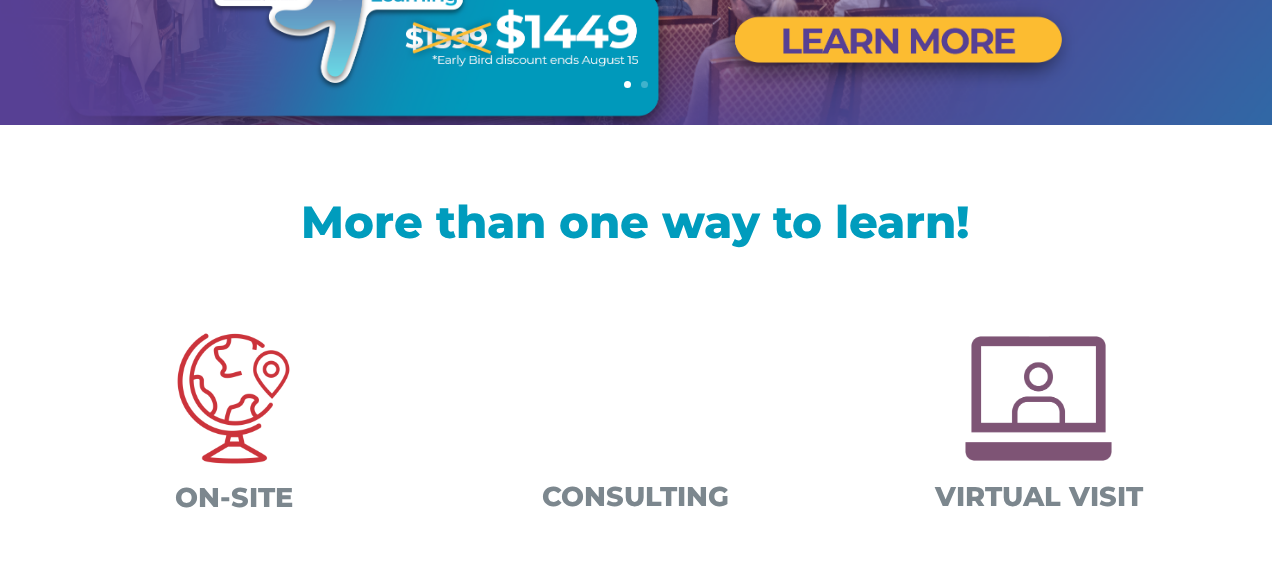 scroll, scrollTop: 472, scrollLeft: 0, axis: vertical 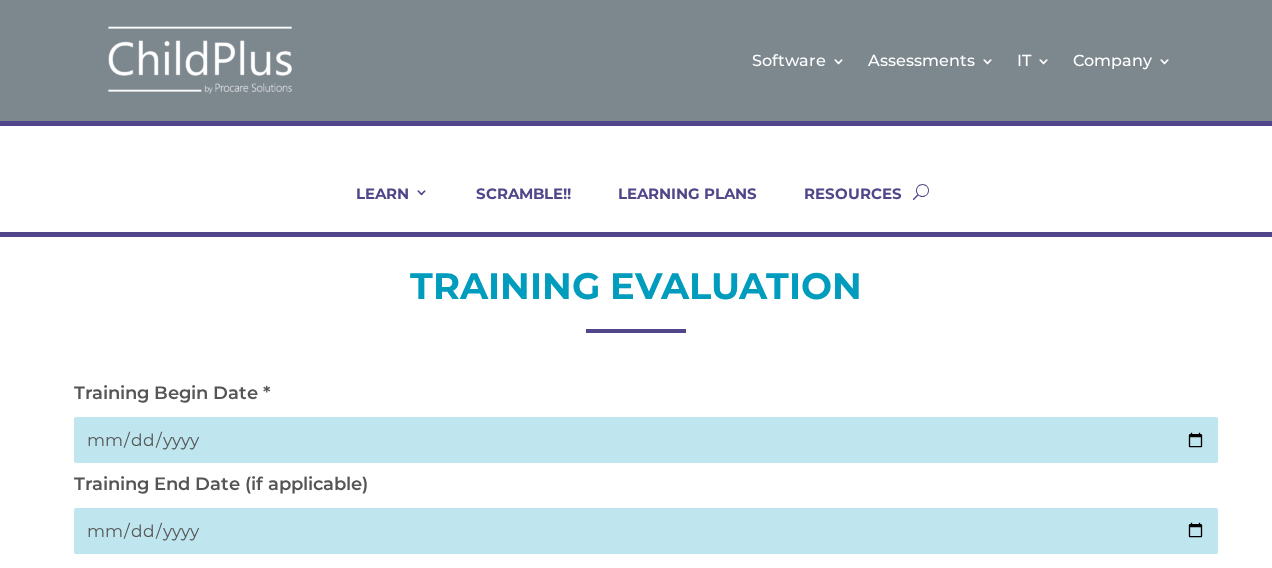 click at bounding box center [646, 440] 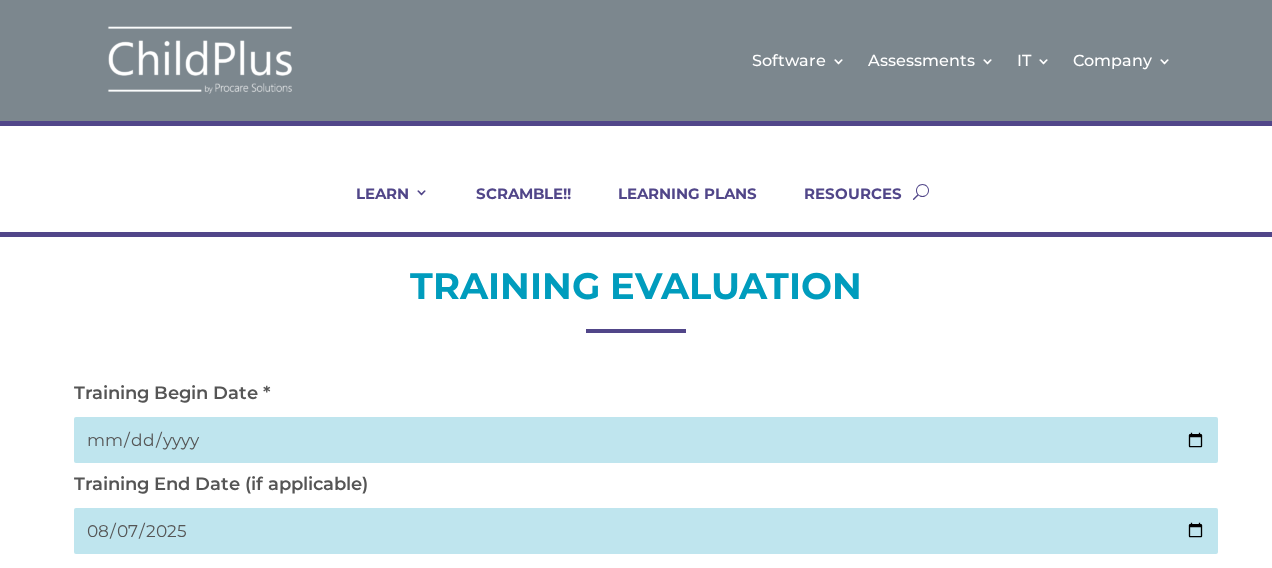 type on "2025-08-07" 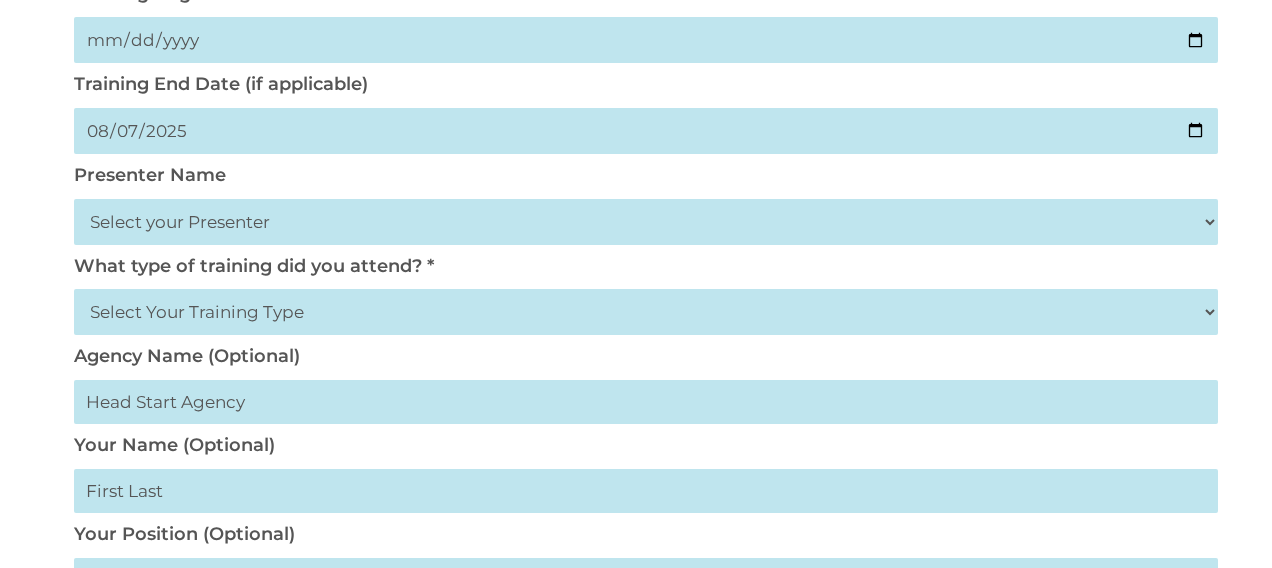 scroll, scrollTop: 440, scrollLeft: 0, axis: vertical 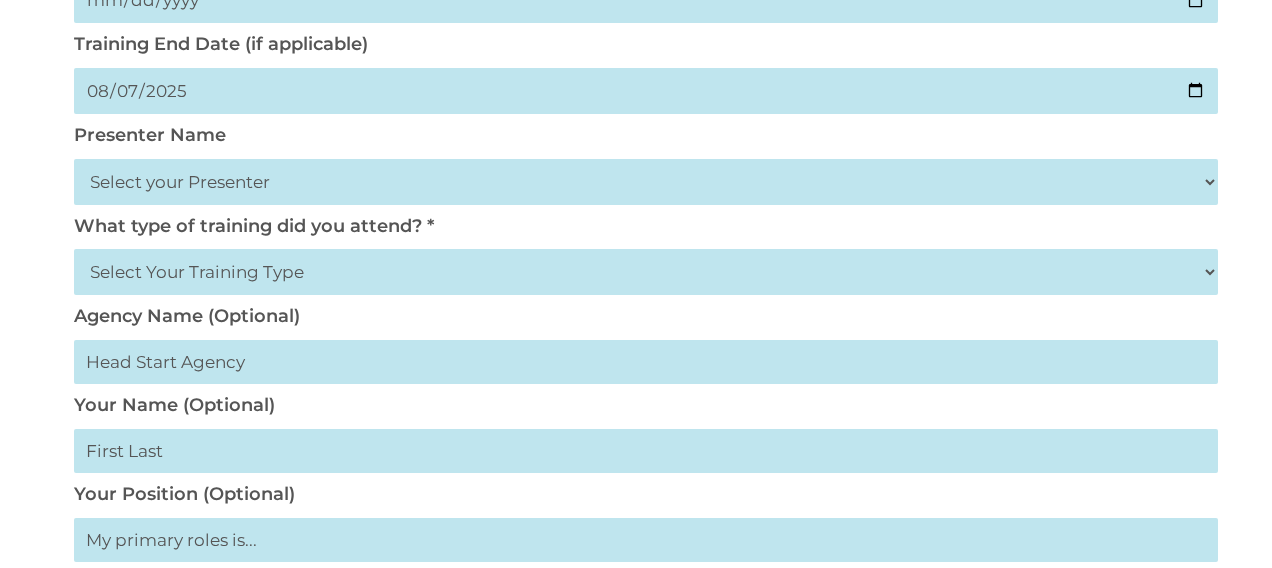click on "Select your Presenter
[FIRST] [LAST]
[FIRST] [LAST]
[FIRST] [LAST]
[FIRST] [LAST]
[FIRST] [LAST]
[FIRST] [LAST]-[LAST]
[FIRST] [LAST]
[FIRST] [LAST]
[FIRST] [LAST]
[FIRST] [LAST]
[FIRST] [LAST]
[FIRST] [LAST]
[FIRST] [LAST]
[FIRST] [LAST]
[FIRST] [LAST]-[LAST]
[FIRST] [LAST]
[FIRST] [LAST]
[FIRST] [LAST]" at bounding box center (646, 182) 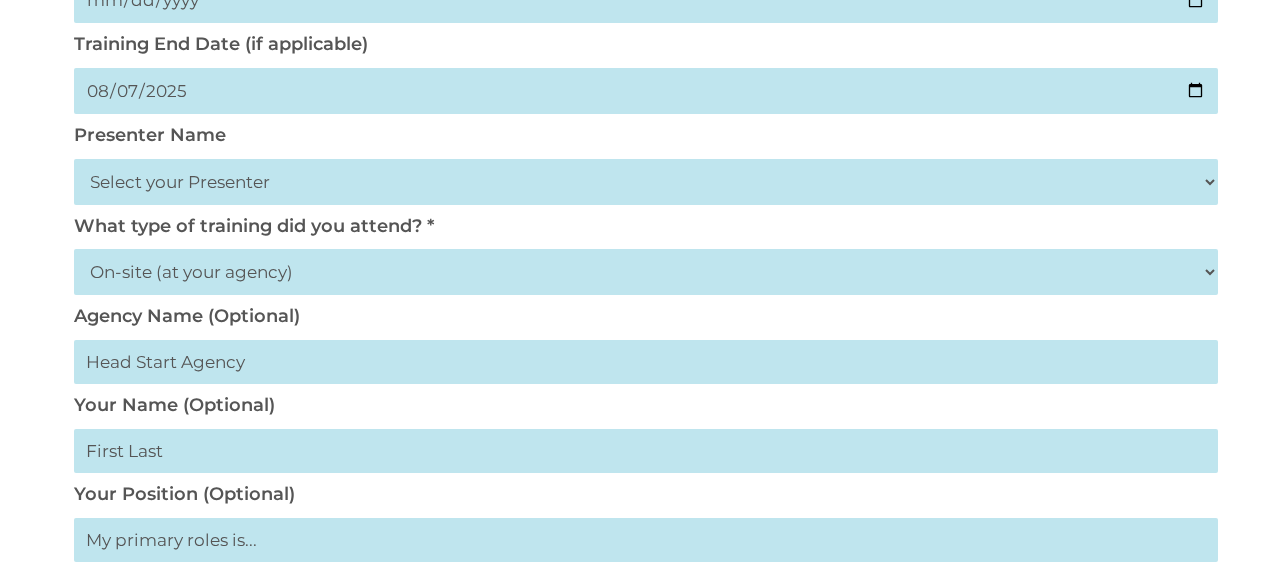 click at bounding box center [646, 362] 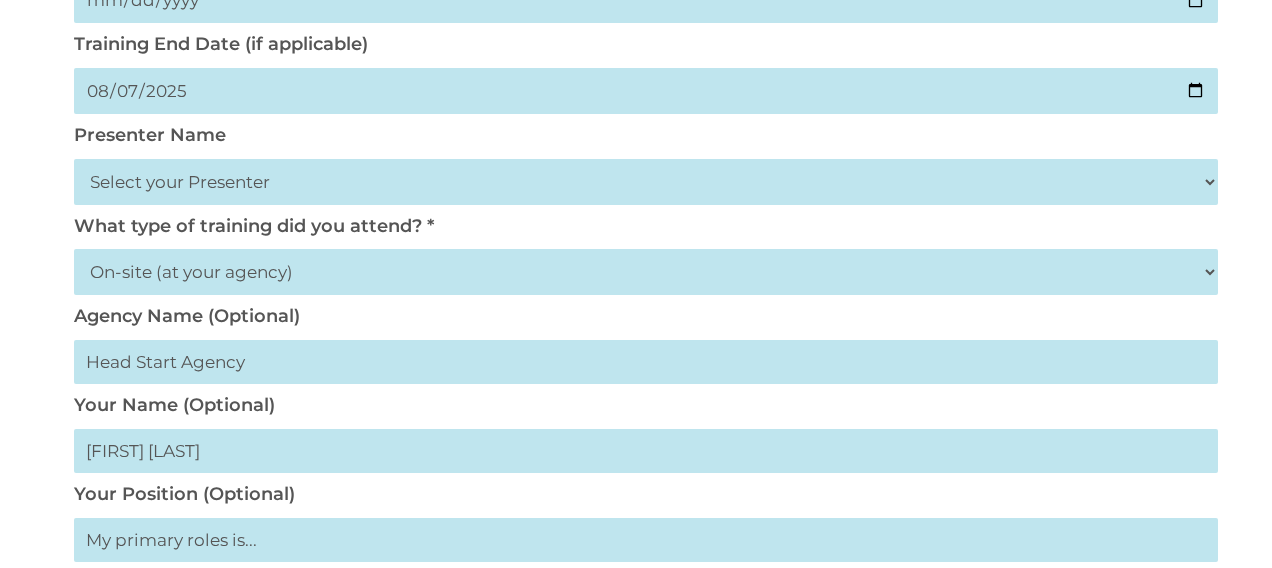 type on "[FIRST] [LAST]" 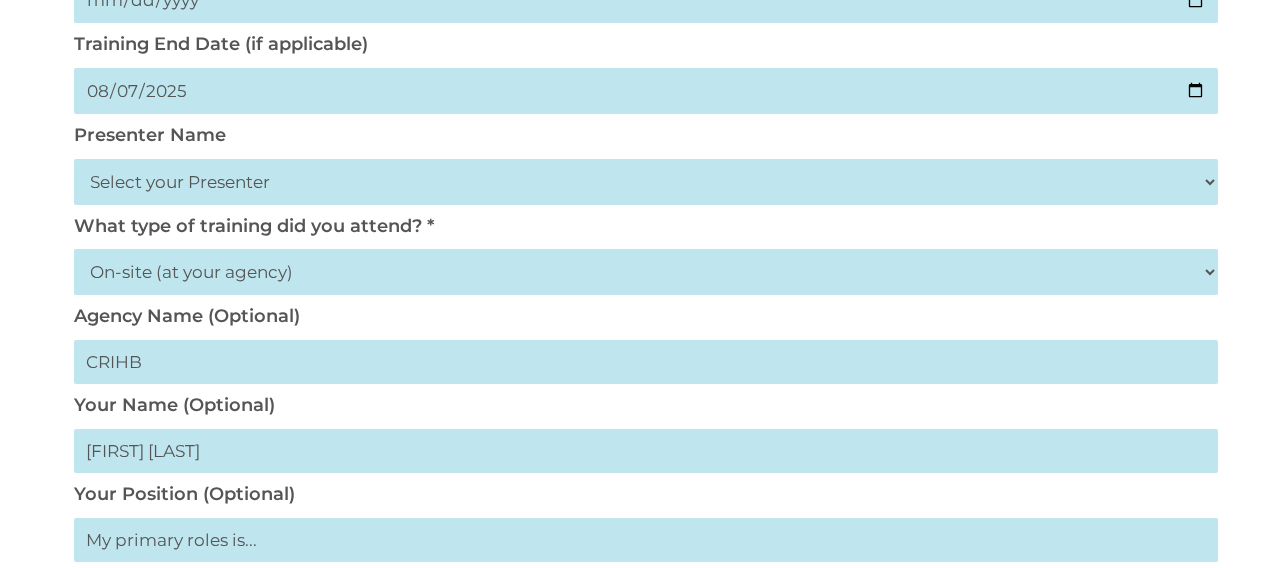 type on "CRIHB" 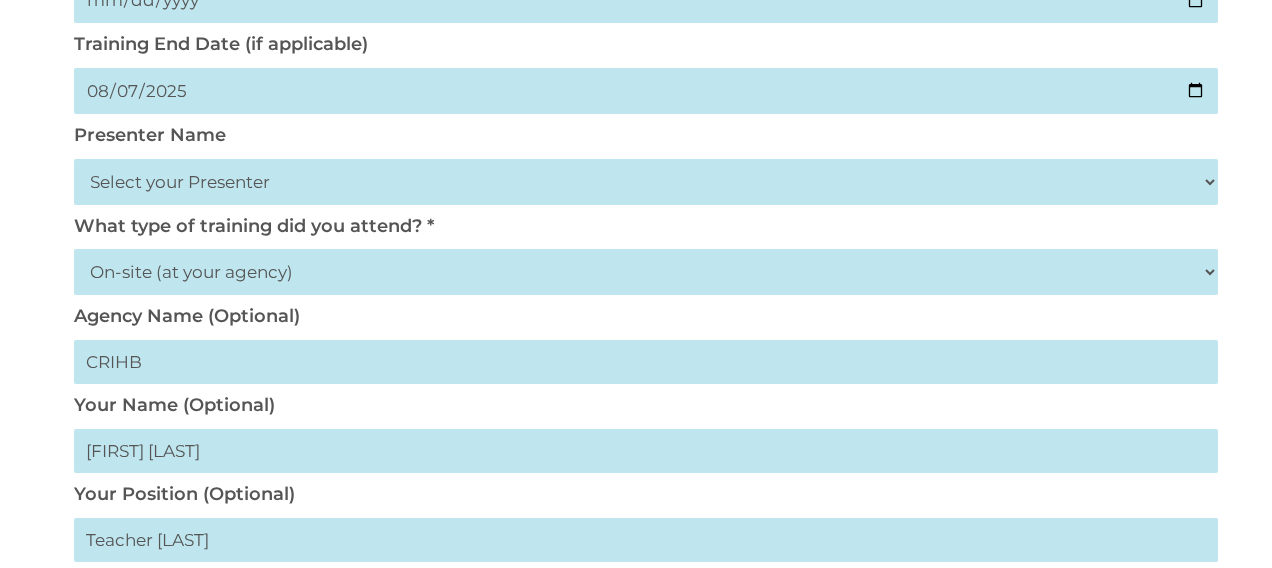type on "Teacher [LAST]" 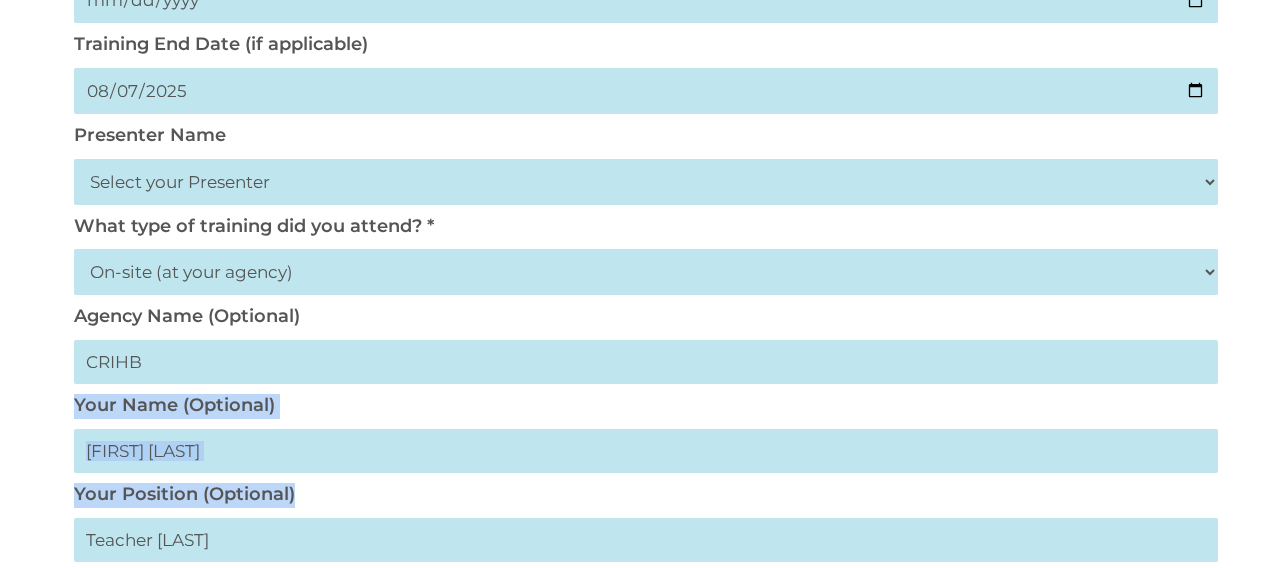 drag, startPoint x: 1254, startPoint y: 384, endPoint x: 1256, endPoint y: 502, distance: 118.016945 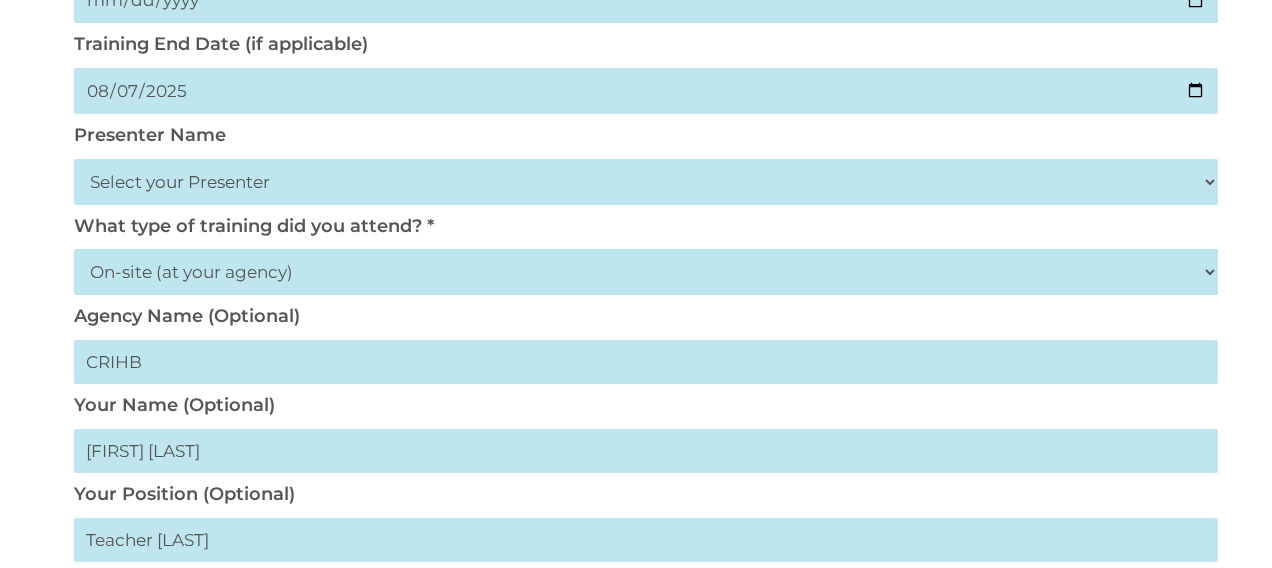 click on "Teacher [LAST]" at bounding box center [646, 540] 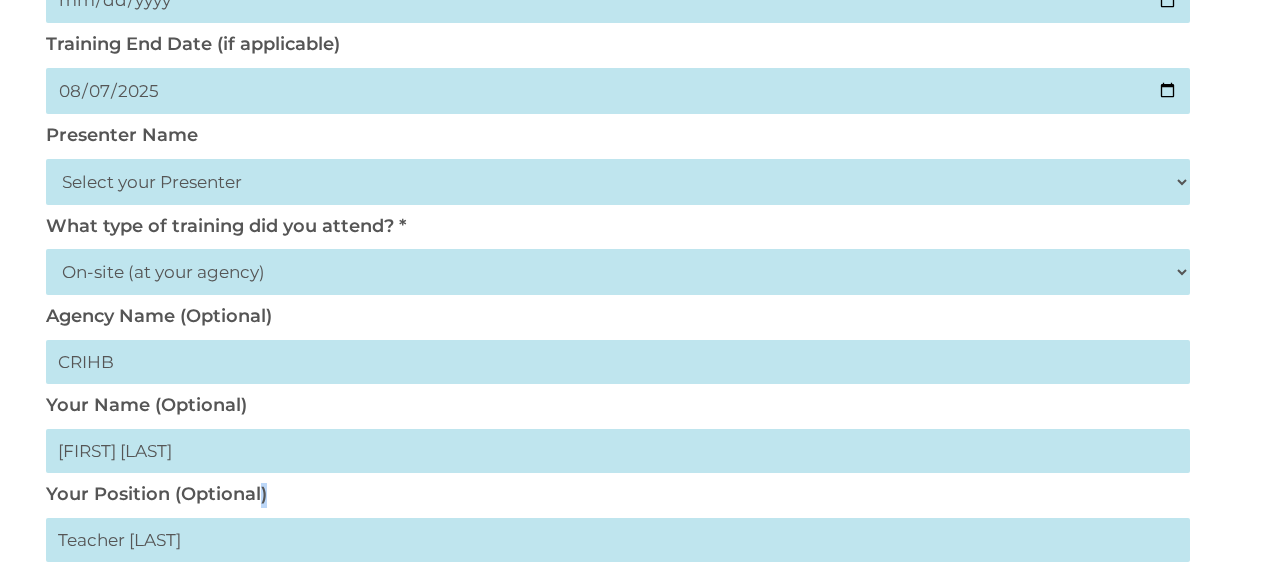 scroll, scrollTop: 0, scrollLeft: 30, axis: horizontal 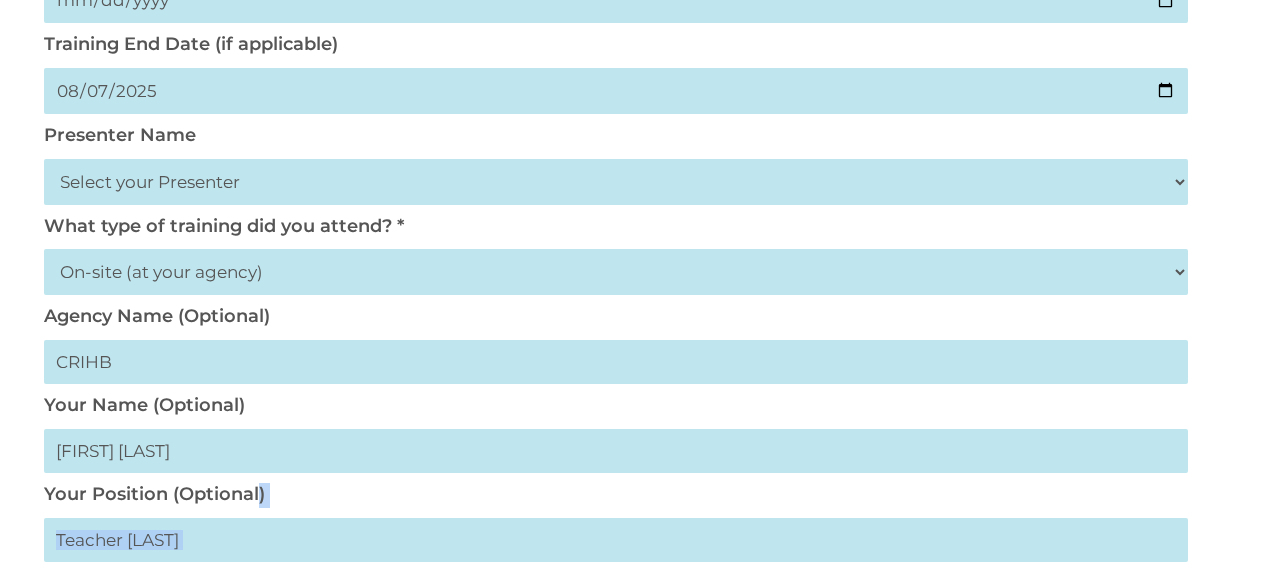 drag, startPoint x: 1262, startPoint y: 502, endPoint x: 1271, endPoint y: 558, distance: 56.718605 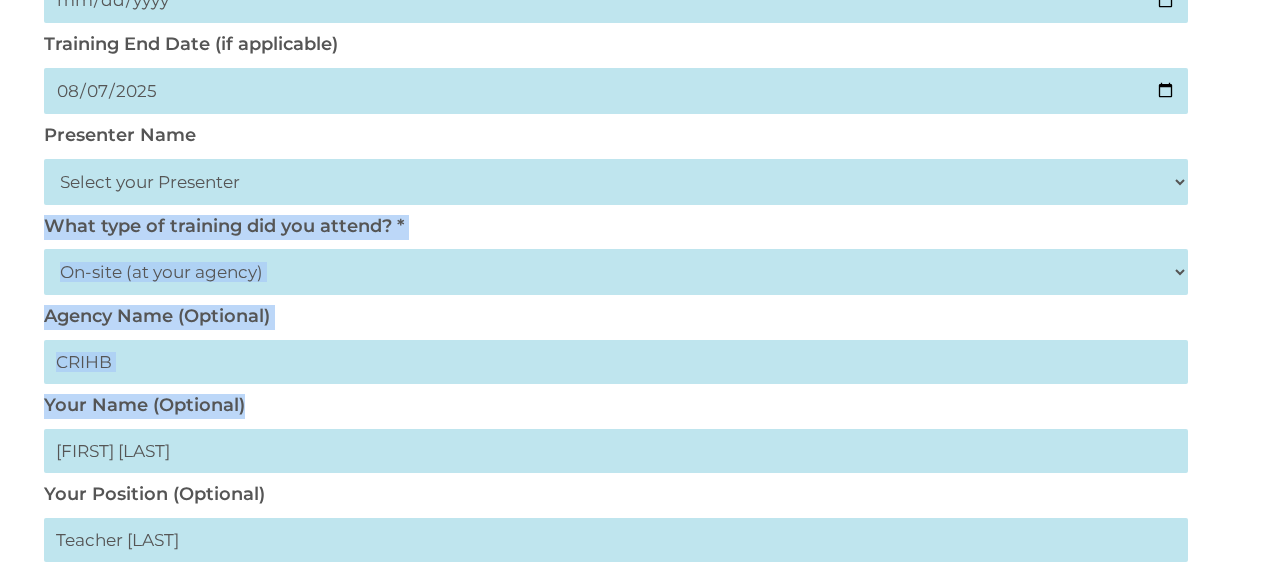 drag, startPoint x: 1271, startPoint y: 164, endPoint x: 1275, endPoint y: 412, distance: 248.03226 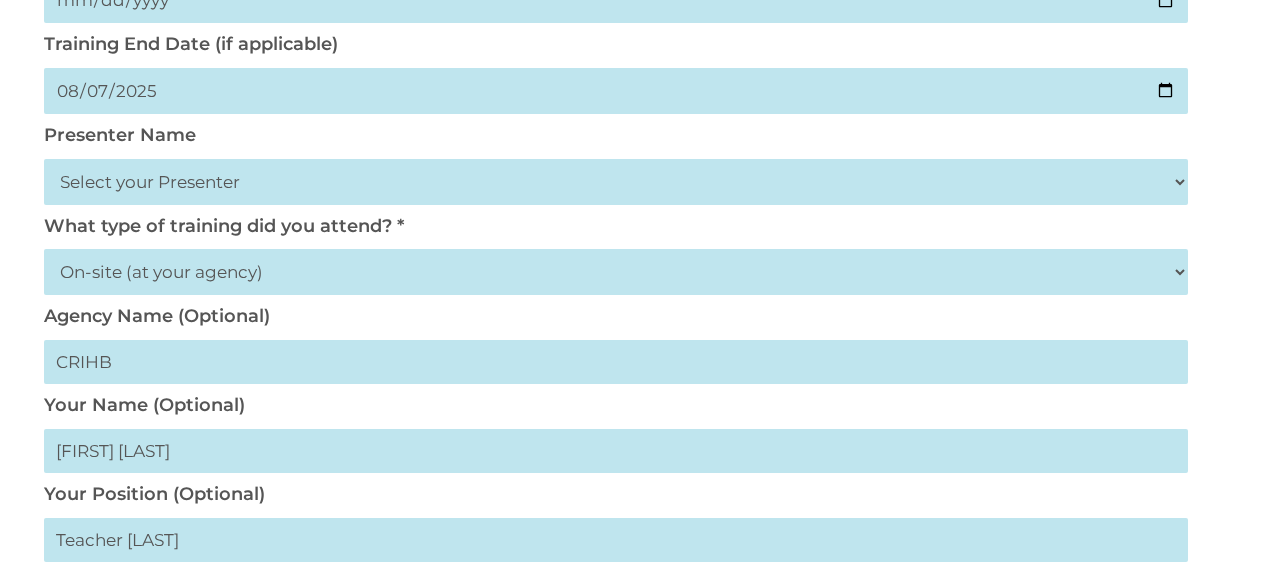 click on "Software
Learn More
Features
Schedule A Demo
Getting Started
Assessments
Learn More
DRDP Reports
Schedule A Demo
Attend a Group Demo
Getting Started
DRDP FAQ
IT
Hosting
Security
System Requirements
Download
Company
Account Help
Regional Meetings
Contact Us
Software
Learn More
Features
Schedule A Demo
Getting Started
Assessments
Learn More
DRDP Reports
Schedule A Demo
Attend a Group Demo
Getting Started
DRDP FAQ
IT
Hosting
Security
System Requirements
Download
Company
Account Help
Regional Meetings
Contact Us
LEARN" at bounding box center [636, 609] 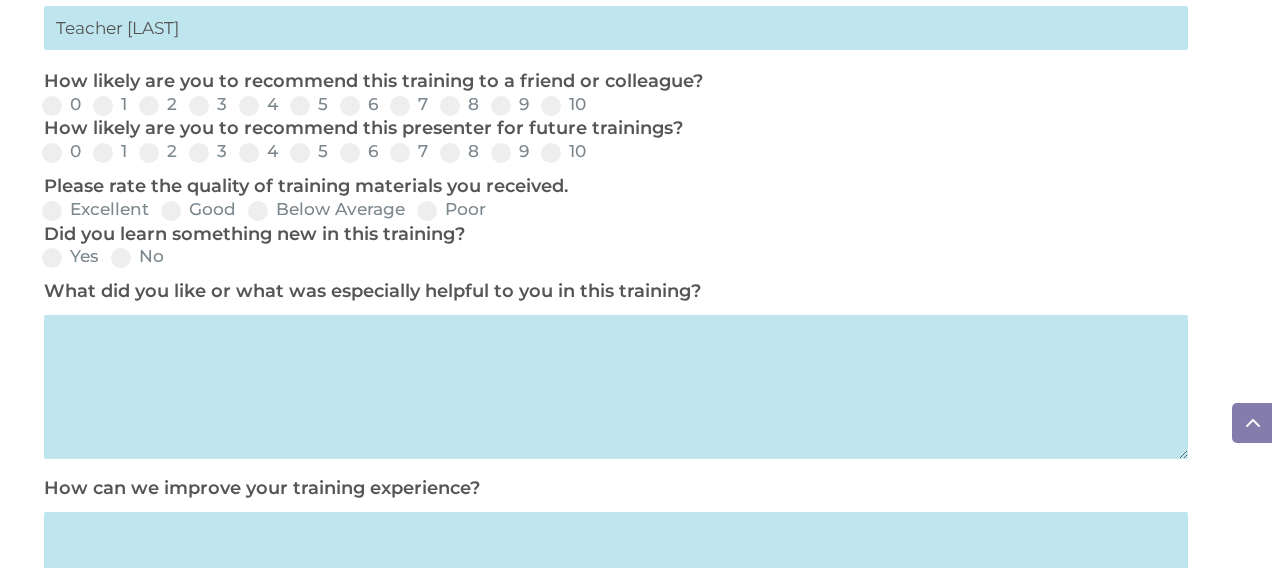 scroll, scrollTop: 957, scrollLeft: 0, axis: vertical 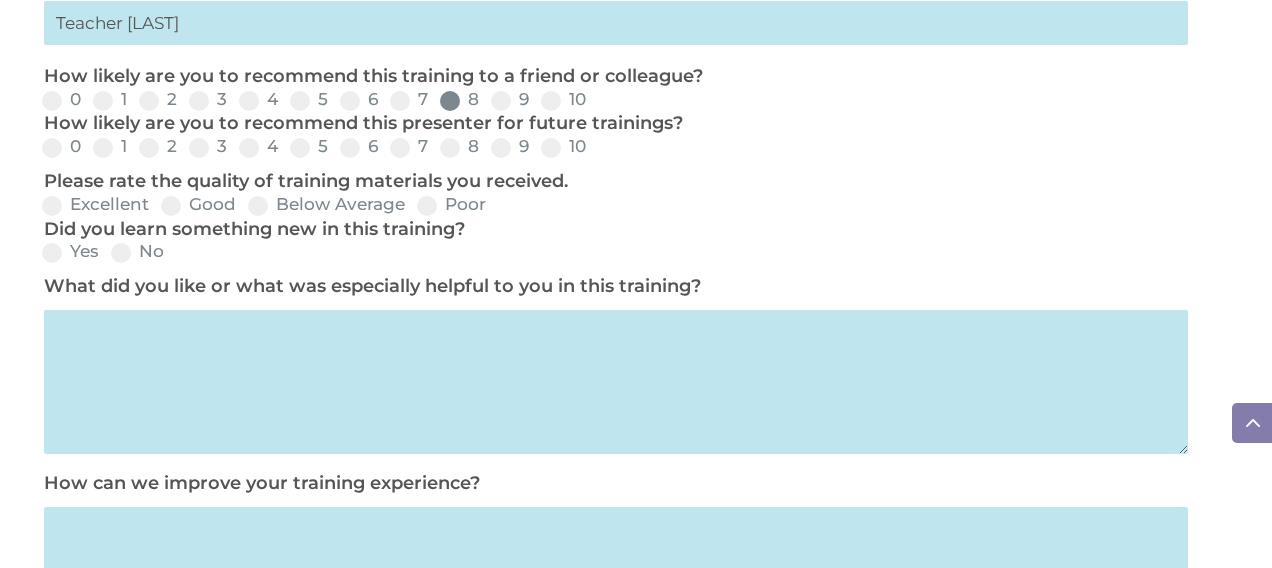 click at bounding box center [450, 101] 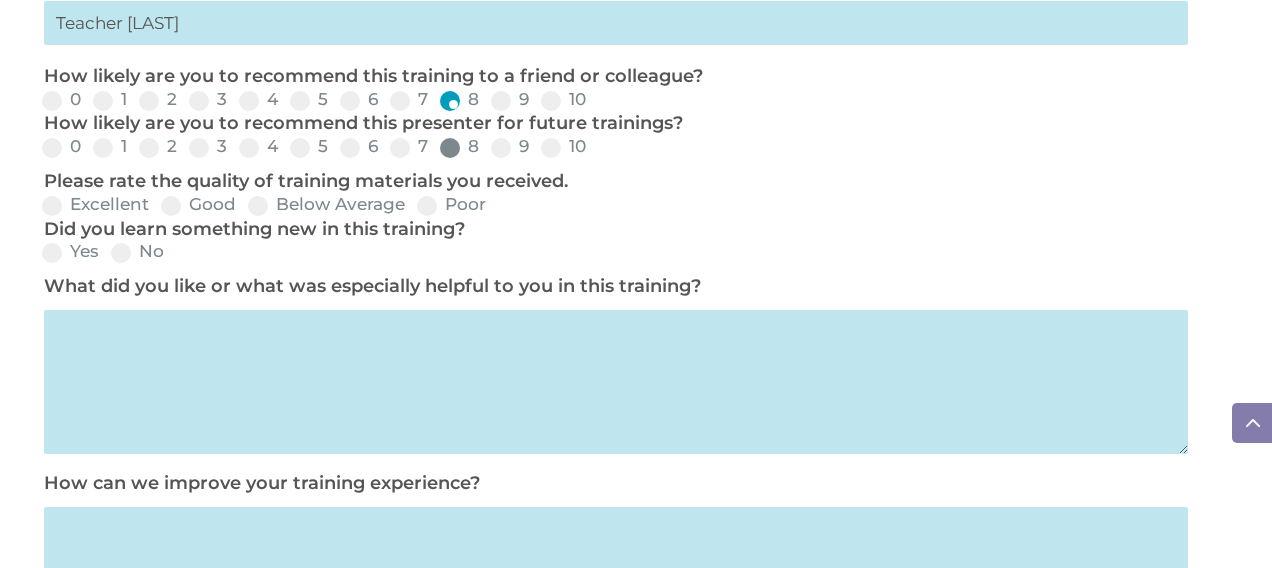 click at bounding box center (450, 148) 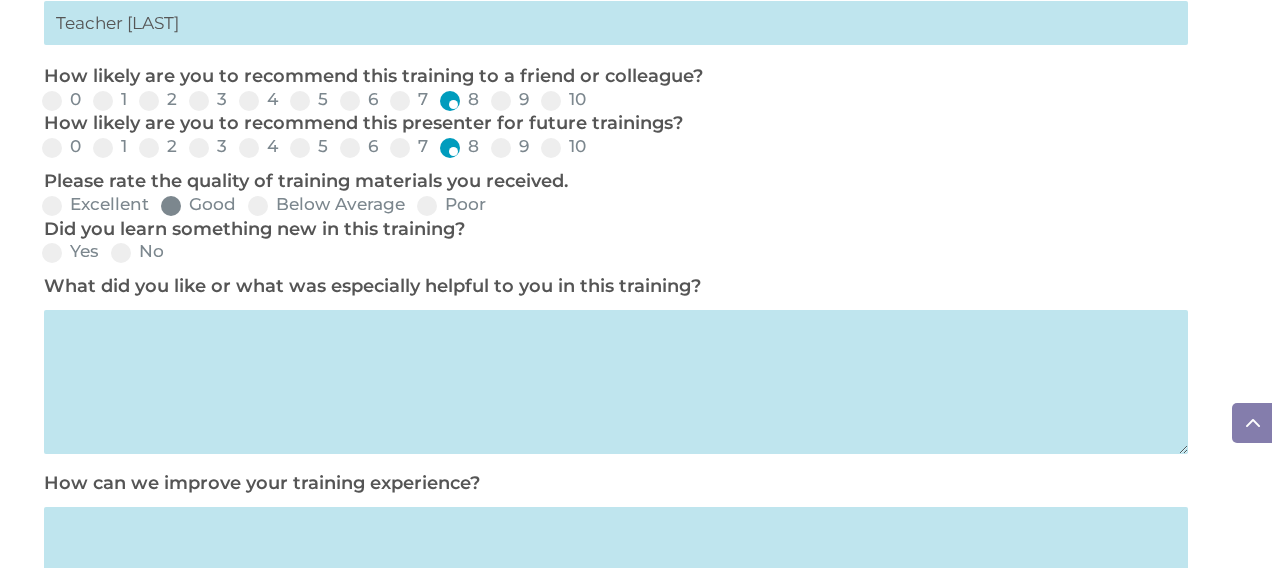 click at bounding box center [171, 206] 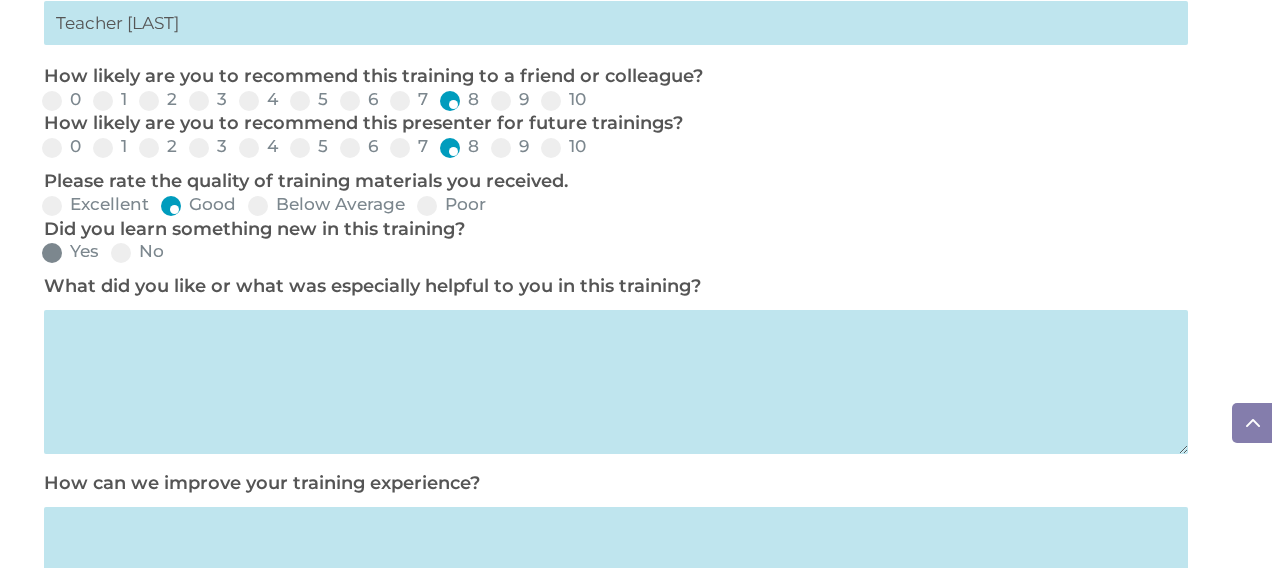 click on "Yes" at bounding box center [70, 251] 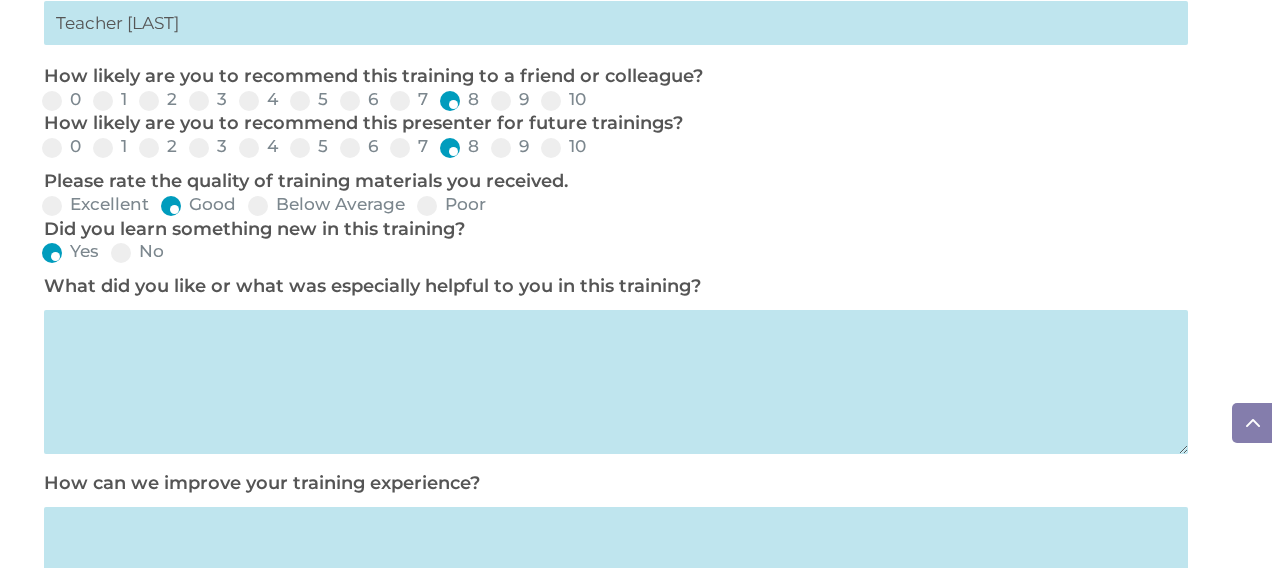 click at bounding box center [616, 382] 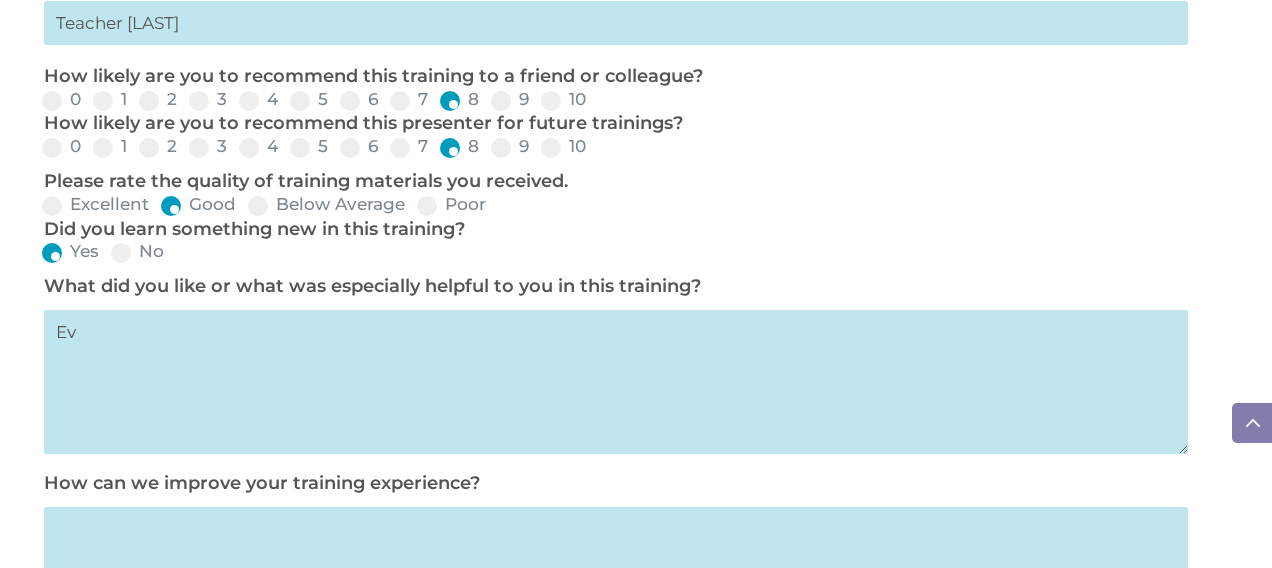 type on "E" 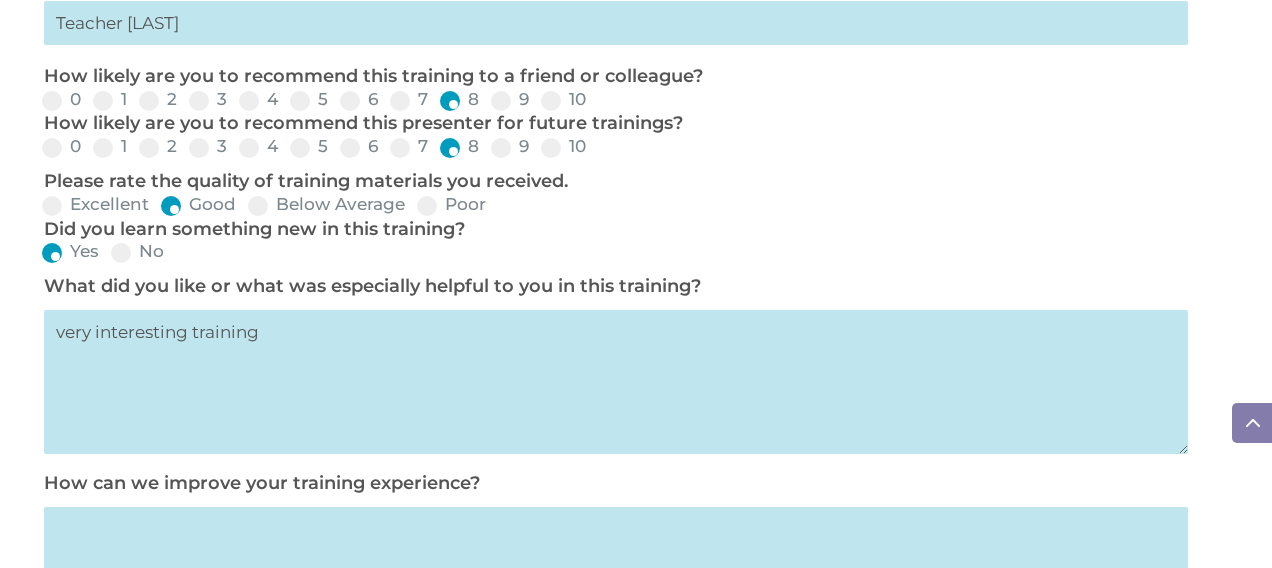 type on "very interesting training" 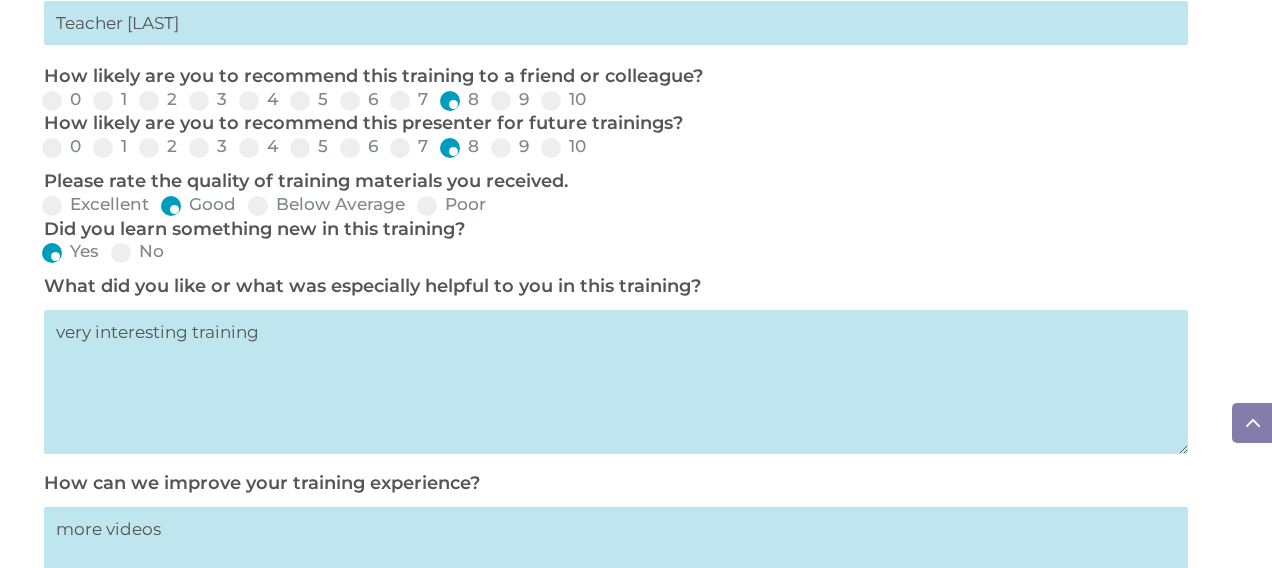 type on "more videos" 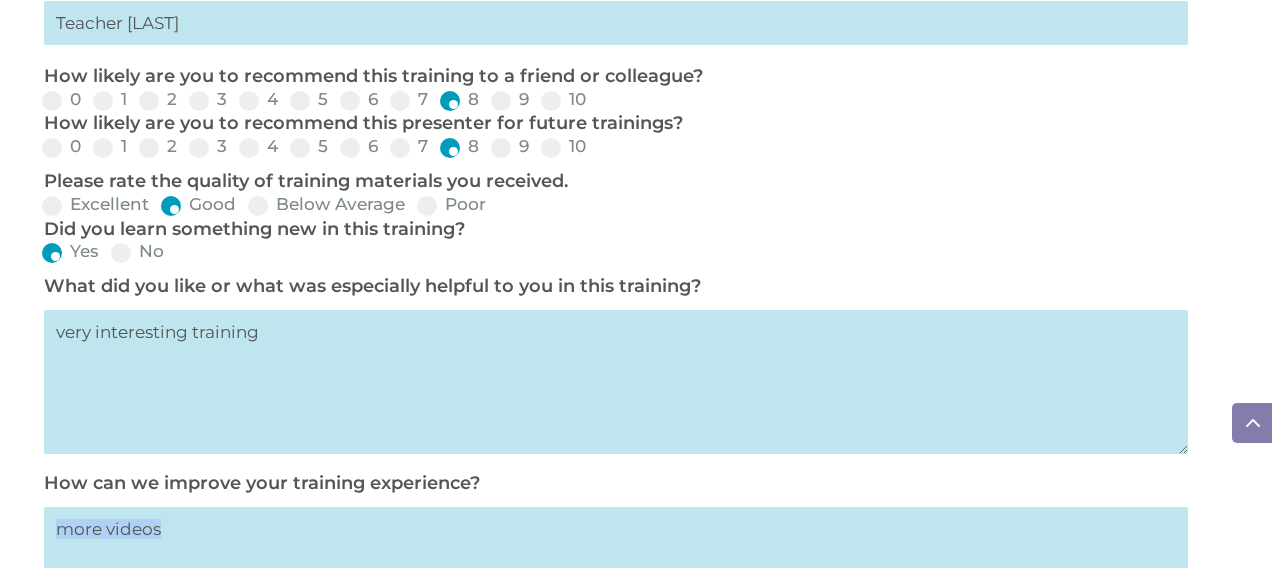 click on "Software
Learn More
Features
Schedule A Demo
Getting Started
Assessments
Learn More
DRDP Reports
Schedule A Demo
Attend a Group Demo
Getting Started
DRDP FAQ
IT
Hosting
Security
System Requirements
Download
Company
Account Help
Regional Meetings
Contact Us
Software
Learn More
Features
Schedule A Demo
Getting Started
Assessments
Learn More
DRDP Reports
Schedule A Demo
Attend a Group Demo
Getting Started
DRDP FAQ
IT
Hosting
Security
System Requirements
Download
Company
Account Help
Regional Meetings
Contact Us
LEARN" at bounding box center [636, 92] 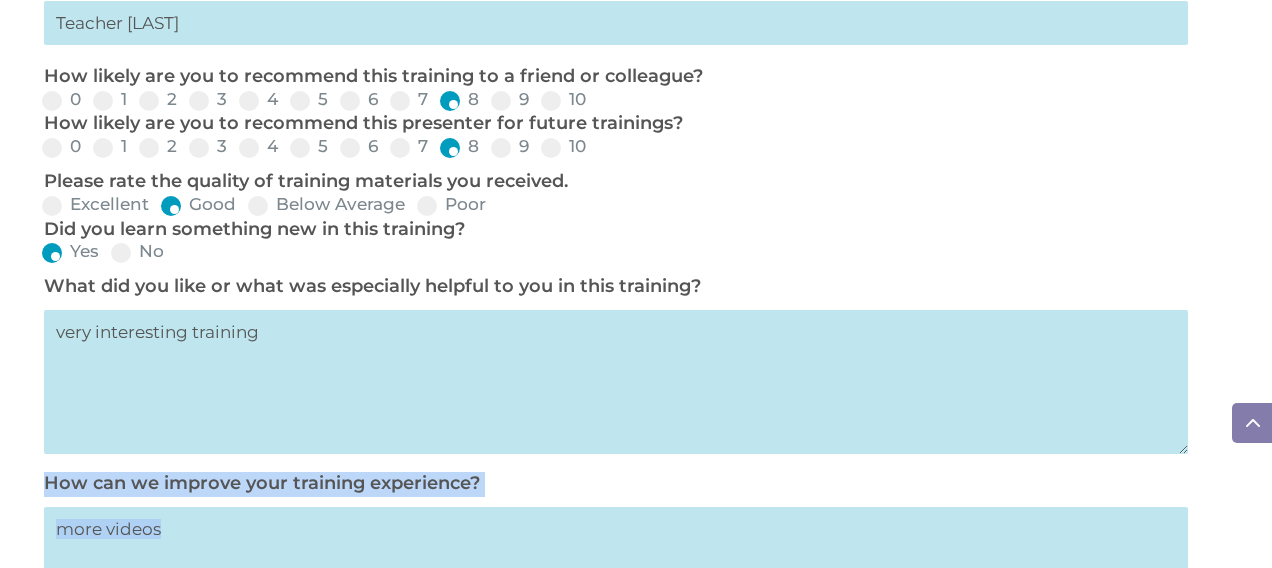 click on "Software
Learn More
Features
Schedule A Demo
Getting Started
Assessments
Learn More
DRDP Reports
Schedule A Demo
Attend a Group Demo
Getting Started
DRDP FAQ
IT
Hosting
Security
System Requirements
Download
Company
Account Help
Regional Meetings
Contact Us
Software
Learn More
Features
Schedule A Demo
Getting Started
Assessments
Learn More
DRDP Reports
Schedule A Demo
Attend a Group Demo
Getting Started
DRDP FAQ
IT
Hosting
Security
System Requirements
Download
Company
Account Help
Regional Meetings
Contact Us
LEARN" at bounding box center (636, 92) 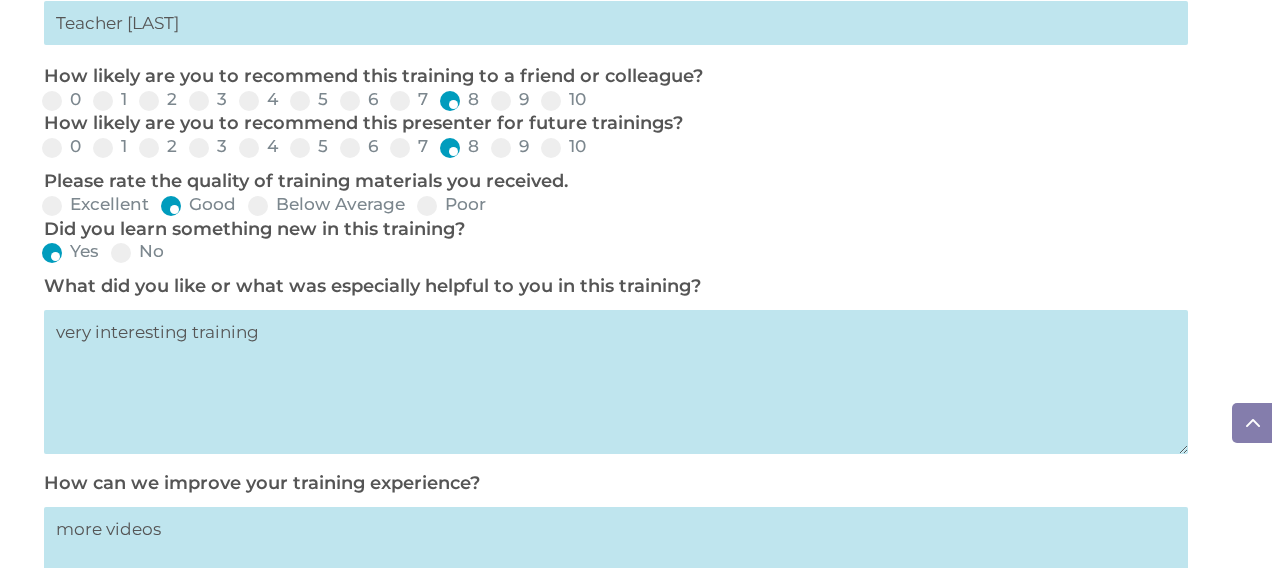 click on "TRAINING EVALUATION
Training Begin Date * [DATE]
Training End Date (if applicable) [DATE]
Presenter Name
Select your Presenter
[FIRST] [LAST]
[FIRST] [LAST]
[FIRST] [LAST]
[FIRST] [LAST]
[FIRST] [LAST]
[FIRST] [LAST]-[LAST]
[FIRST] [LAST]
[FIRST] [LAST]
[FIRST] [LAST]
[FIRST] [LAST]
[FIRST] [LAST]
[FIRST] [LAST]
[FIRST] [LAST]
[FIRST] [LAST]
[FIRST] [LAST]-[LAST]
[FIRST] [LAST]
[FIRST] [LAST]
[FIRST] [LAST]
What type of training did you attend? *
Select Your Training Type
On-site (at your agency)
Virtual Visit
Live Group Webinar
Agency Name (Optional)
CRIHB
Your Name (Optional)
[FIRST] [LAST]
Your Position (Optional)
Teacher Aide
0
1" at bounding box center (606, 40) 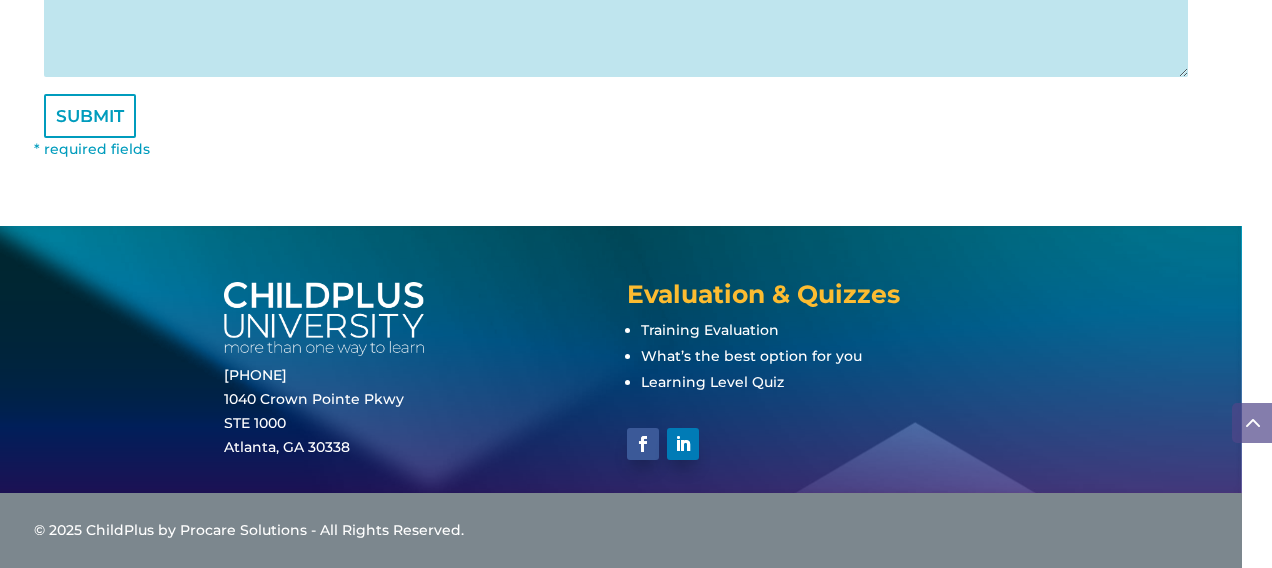 scroll, scrollTop: 1544, scrollLeft: 0, axis: vertical 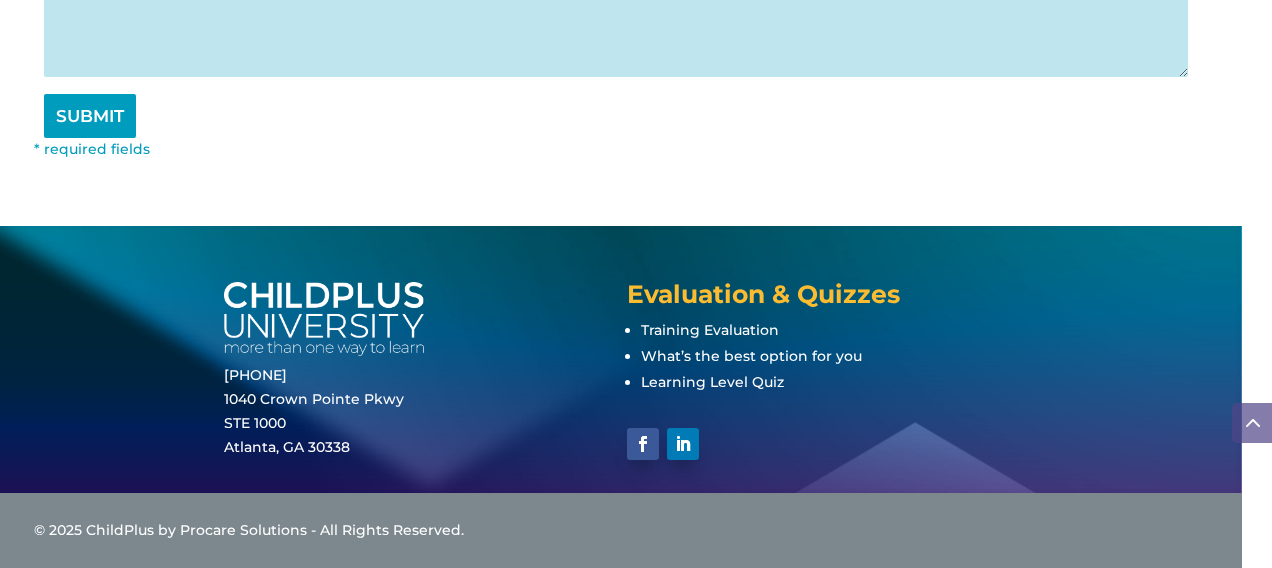 click on "SUBMIT" at bounding box center [90, 116] 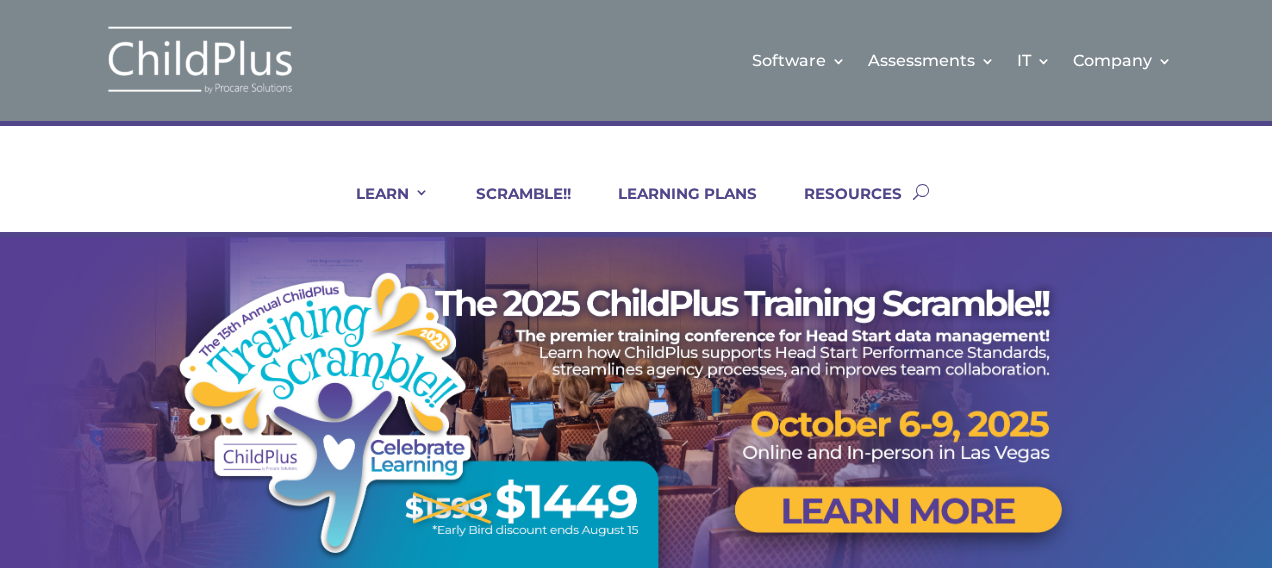 scroll, scrollTop: 0, scrollLeft: 0, axis: both 